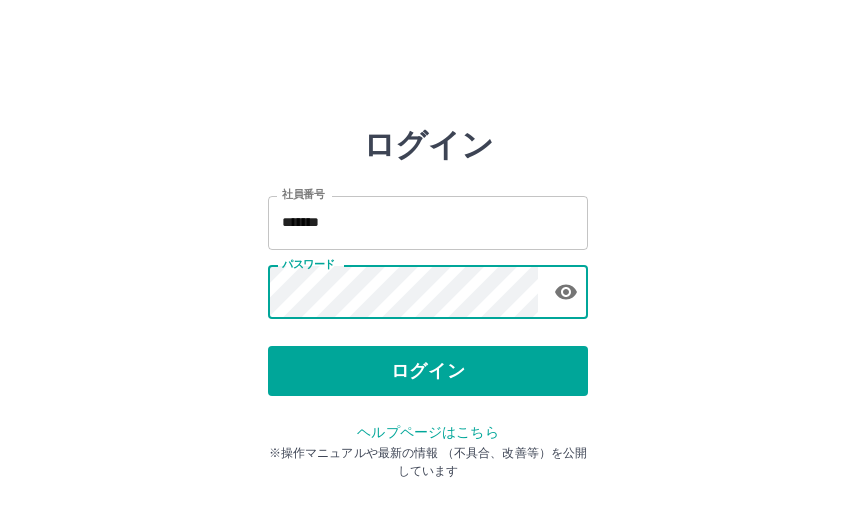 scroll, scrollTop: 0, scrollLeft: 0, axis: both 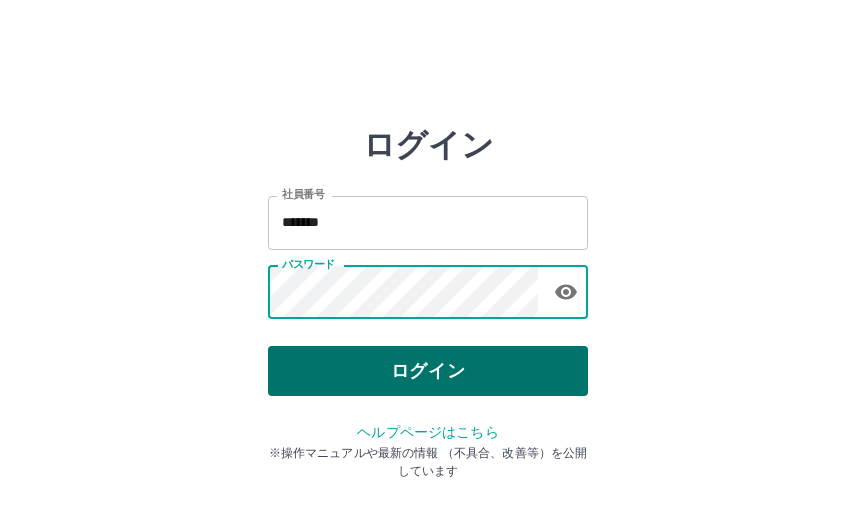 click on "ログイン" at bounding box center (428, 371) 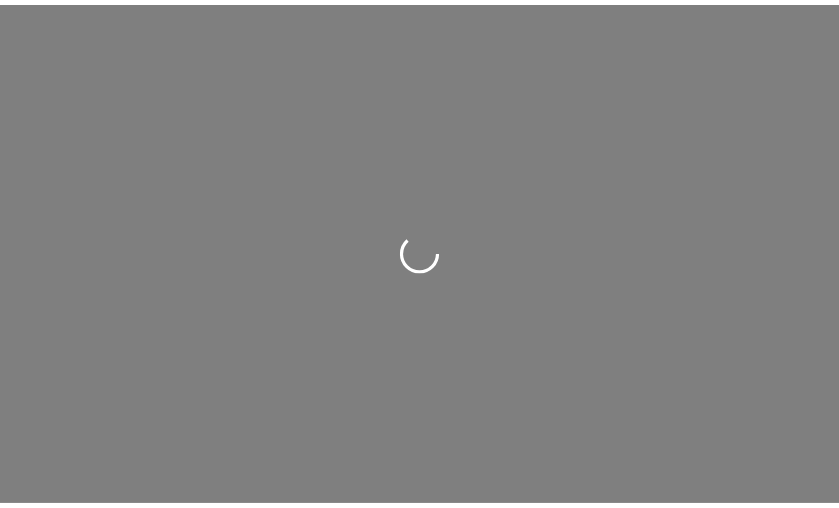 scroll, scrollTop: 0, scrollLeft: 0, axis: both 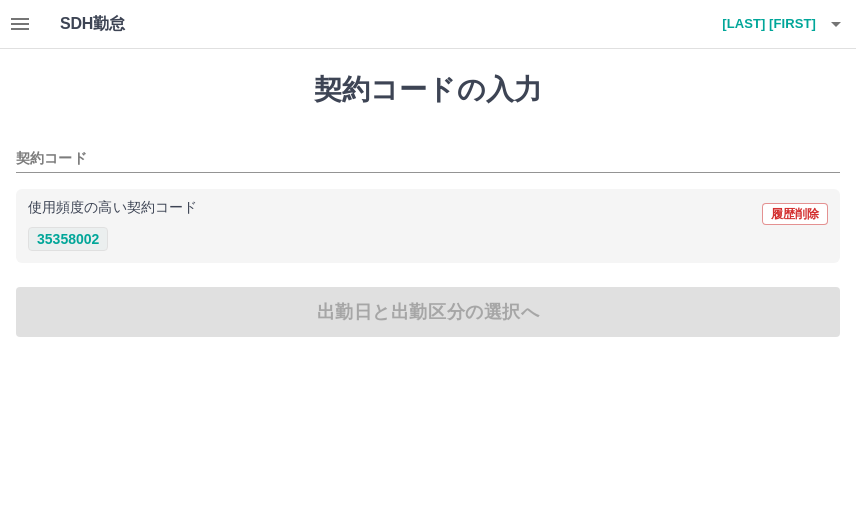 click on "35358002" at bounding box center (68, 239) 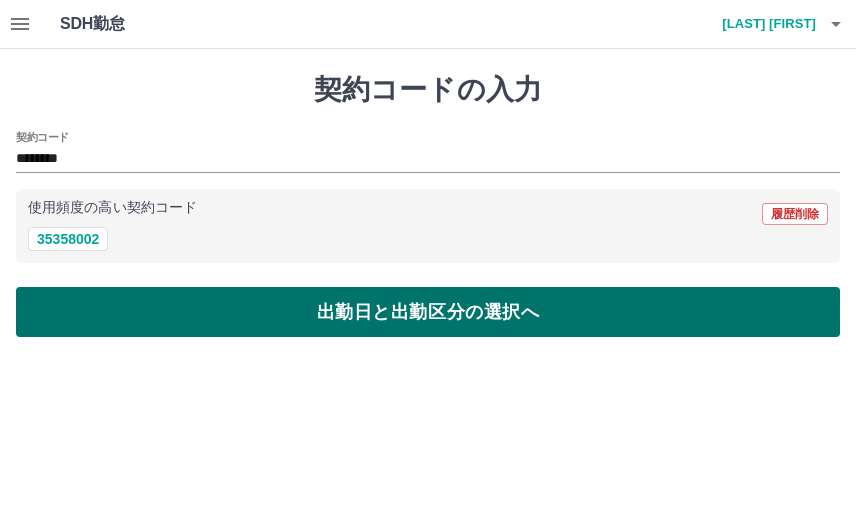 click on "出勤日と出勤区分の選択へ" at bounding box center (428, 312) 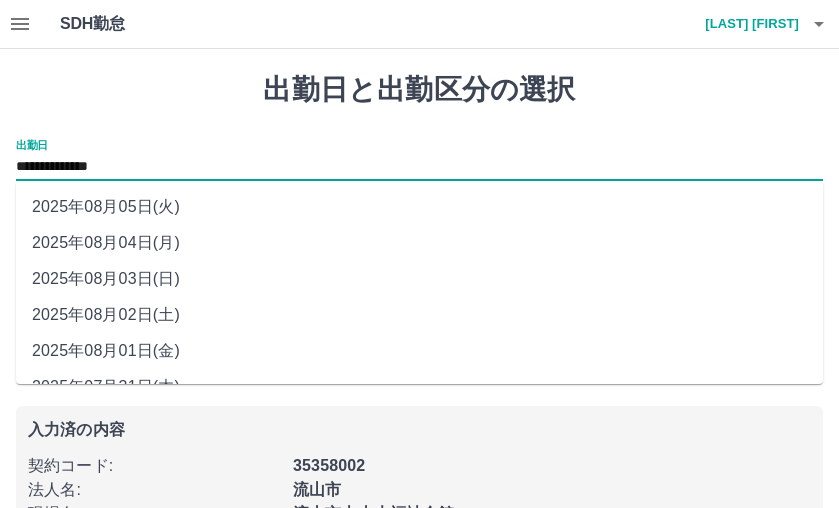 click on "**********" at bounding box center [419, 167] 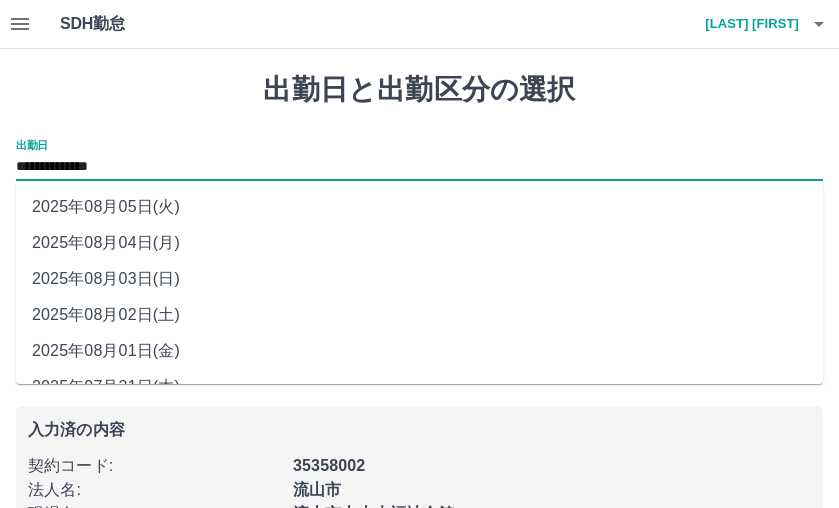 click on "2025年08月04日(月)" at bounding box center [419, 243] 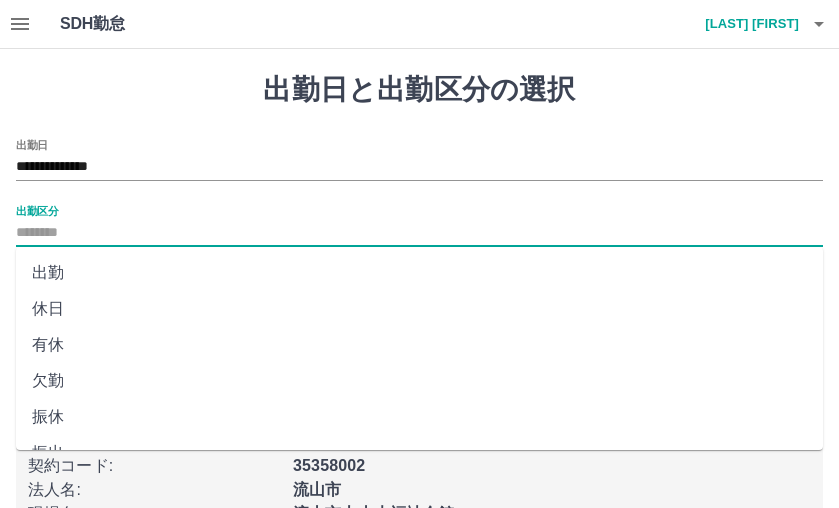 click on "出勤区分" at bounding box center [419, 233] 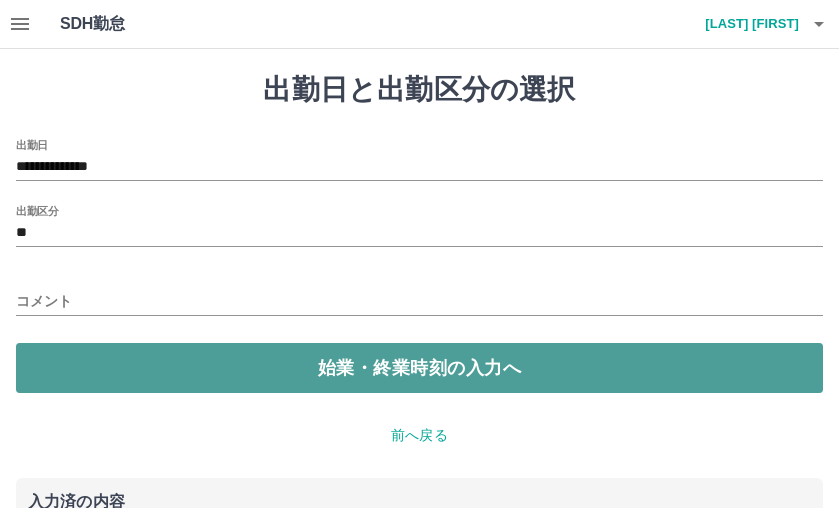 click on "始業・終業時刻の入力へ" at bounding box center [419, 368] 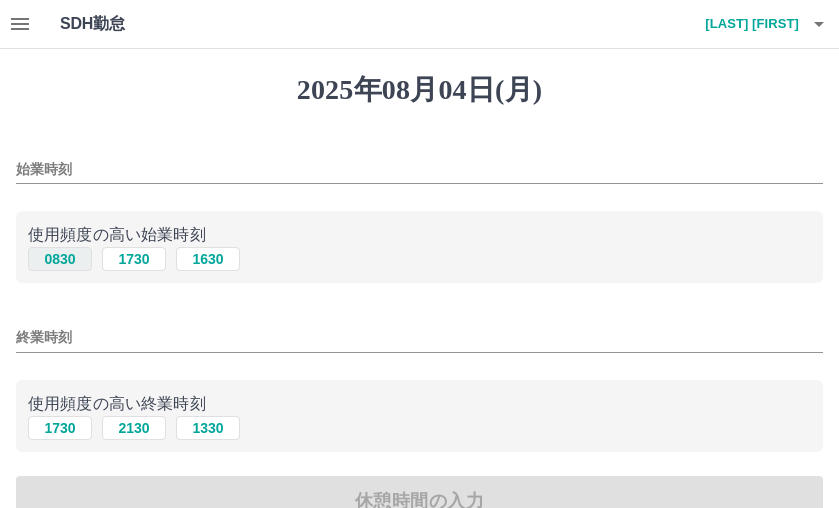 click on "0830" at bounding box center [60, 259] 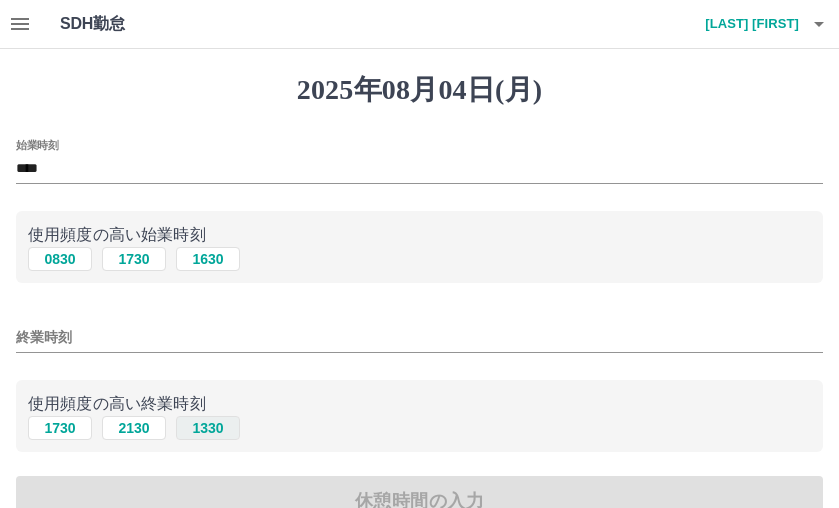 click on "1330" at bounding box center [208, 428] 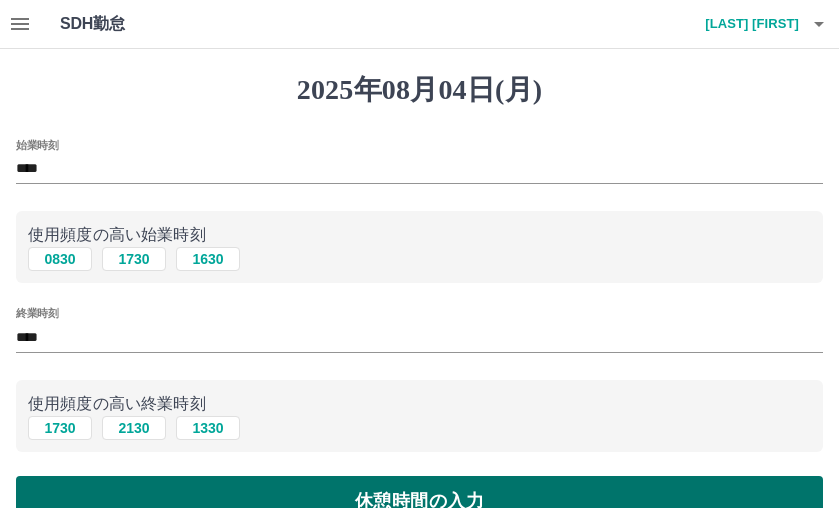 click on "休憩時間の入力" at bounding box center [419, 501] 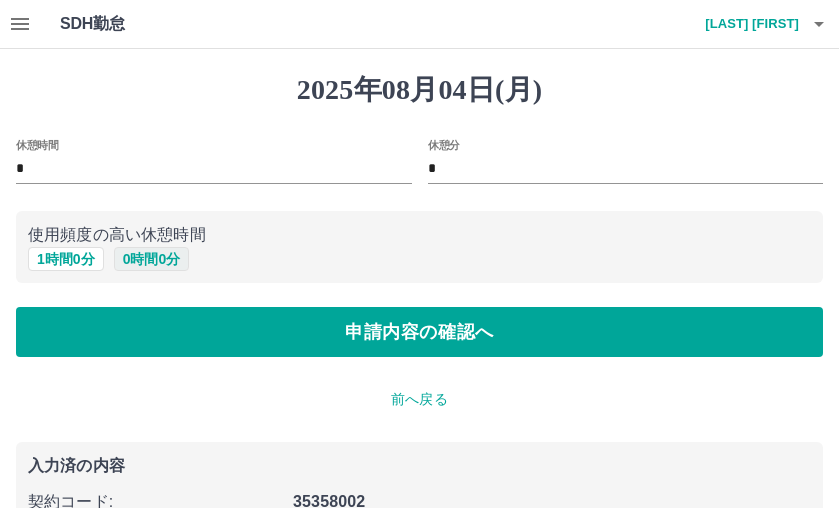click on "0 時間 0 分" at bounding box center (152, 259) 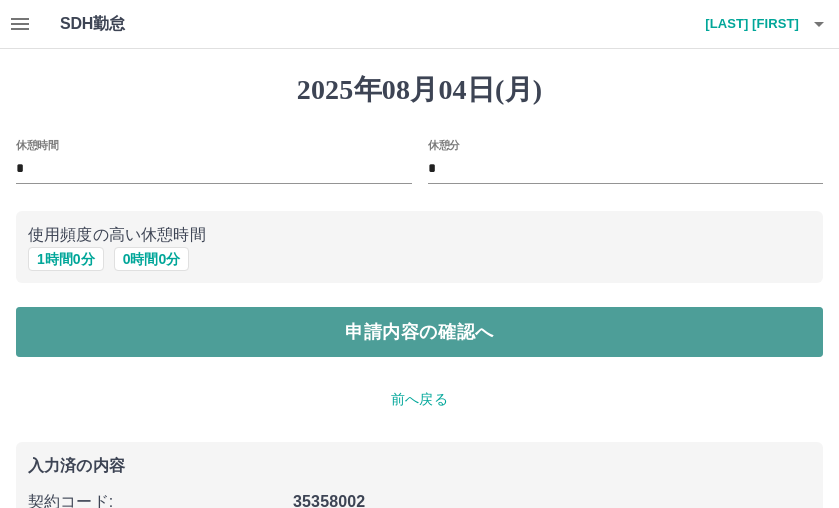 click on "申請内容の確認へ" at bounding box center (419, 332) 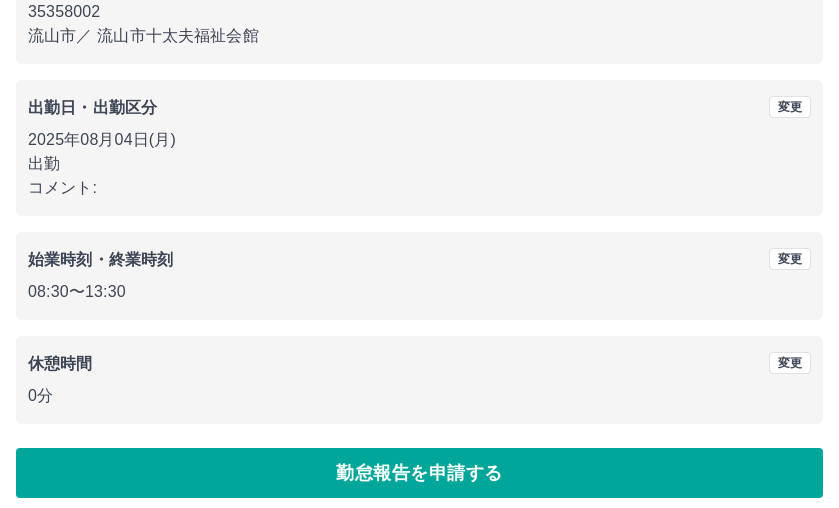 scroll, scrollTop: 241, scrollLeft: 0, axis: vertical 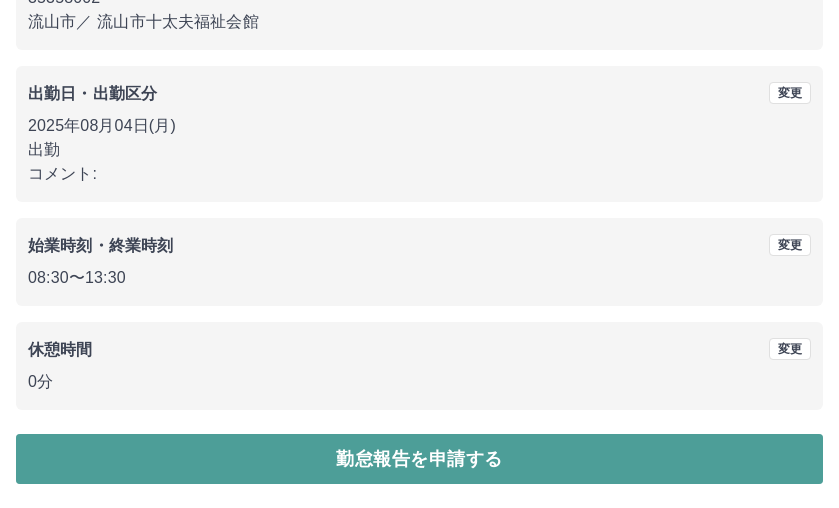 click on "勤怠報告を申請する" at bounding box center [419, 459] 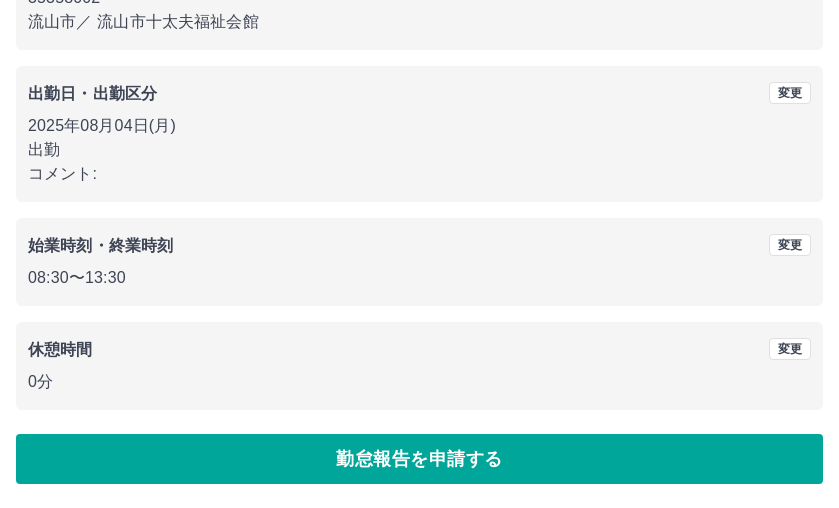 scroll, scrollTop: 0, scrollLeft: 0, axis: both 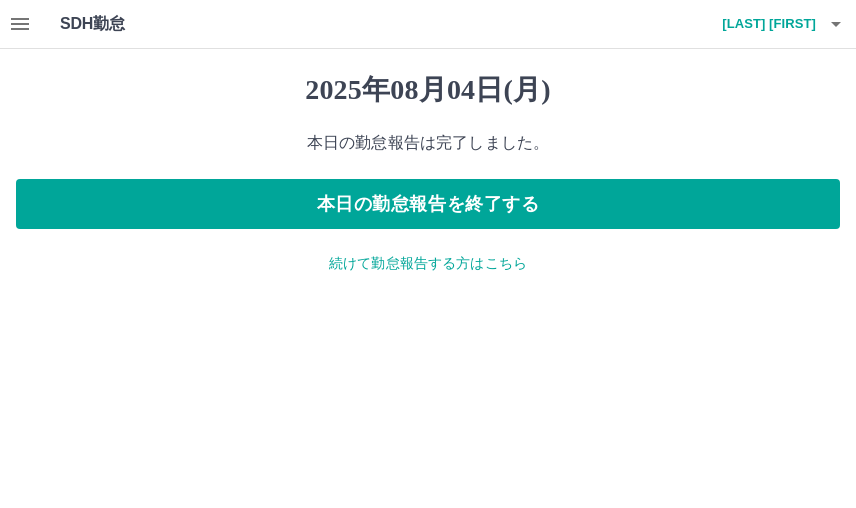 click on "続けて勤怠報告する方はこちら" at bounding box center [428, 263] 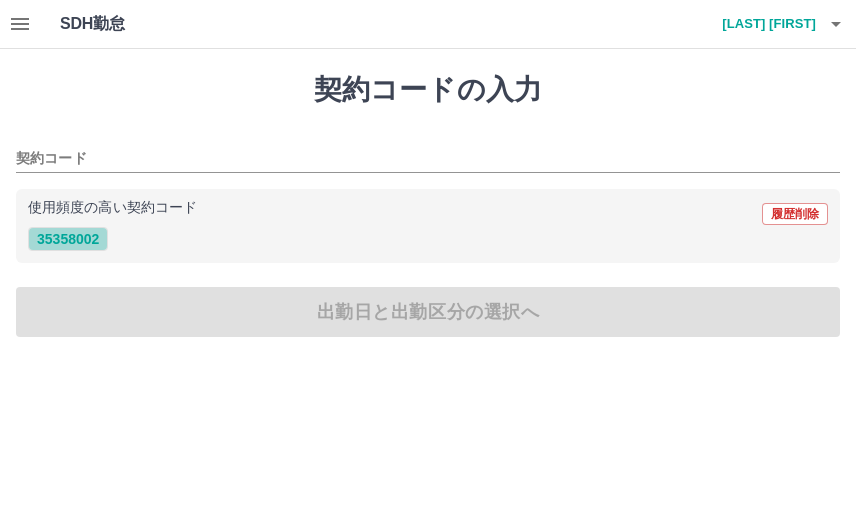 click on "35358002" at bounding box center (68, 239) 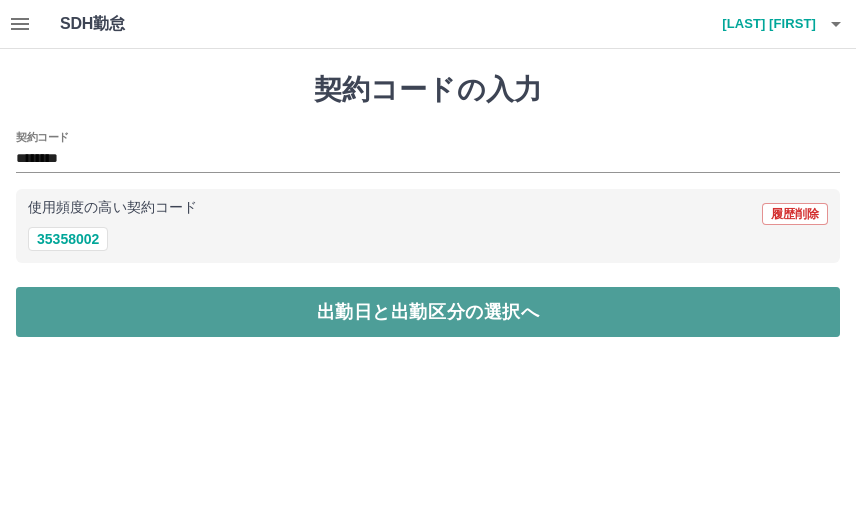 click on "出勤日と出勤区分の選択へ" at bounding box center (428, 312) 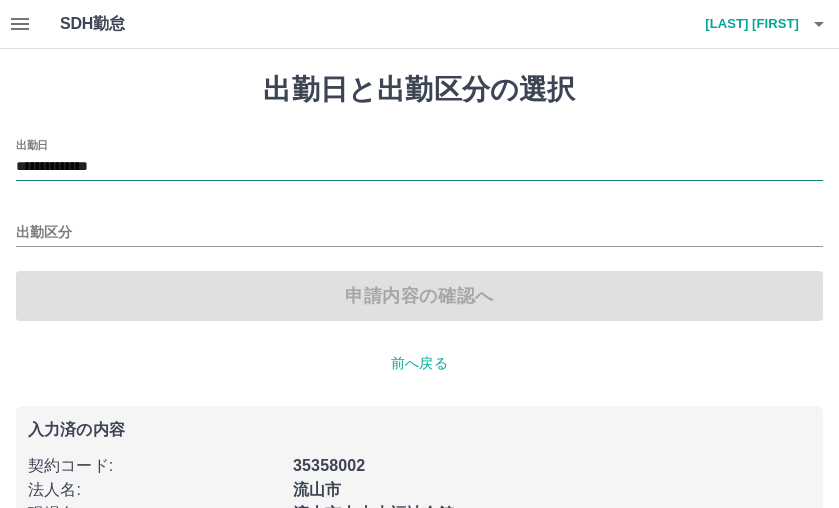 click on "**********" at bounding box center (419, 167) 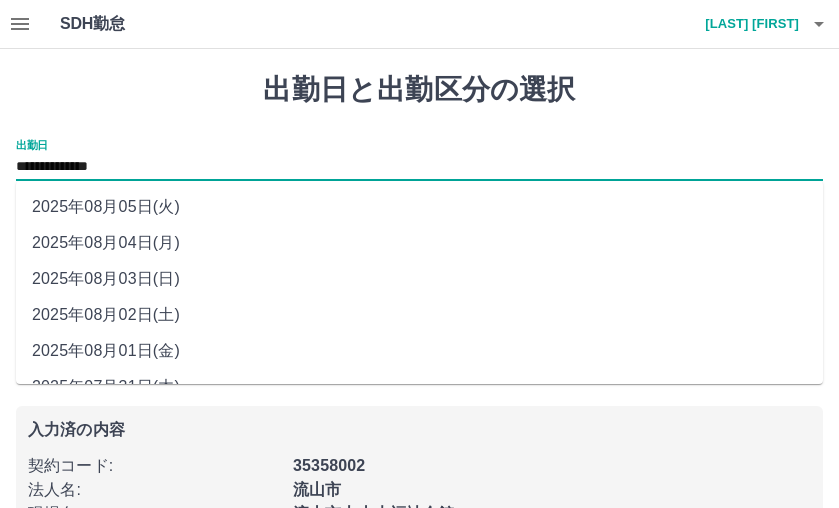 click on "2025年08月05日(火)" at bounding box center (419, 207) 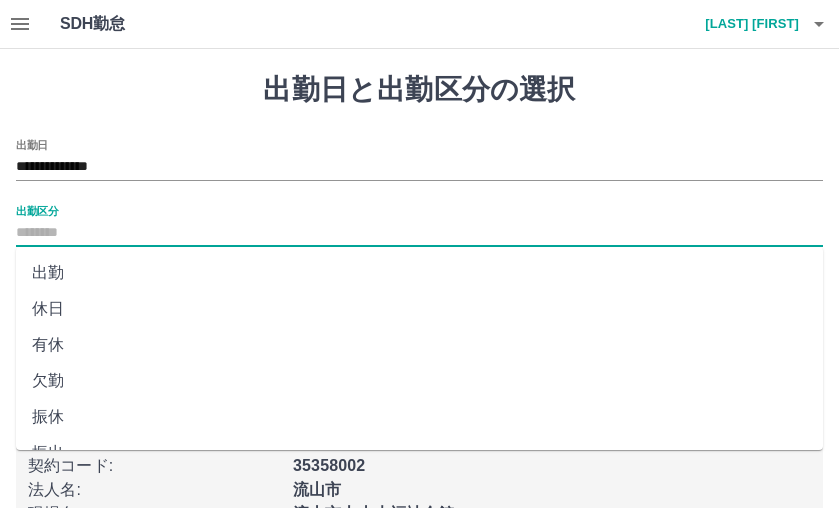 click on "出勤区分" at bounding box center (419, 233) 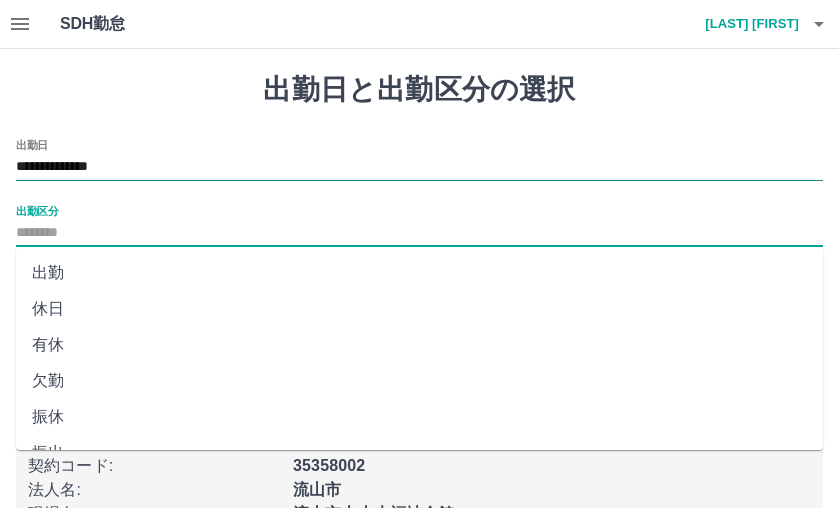 click on "**********" at bounding box center (419, 167) 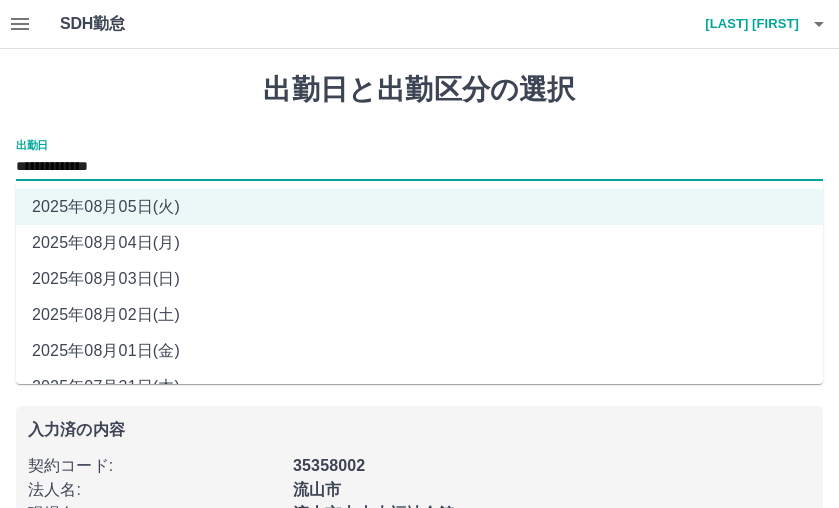 click on "2025年08月03日(日)" at bounding box center (419, 279) 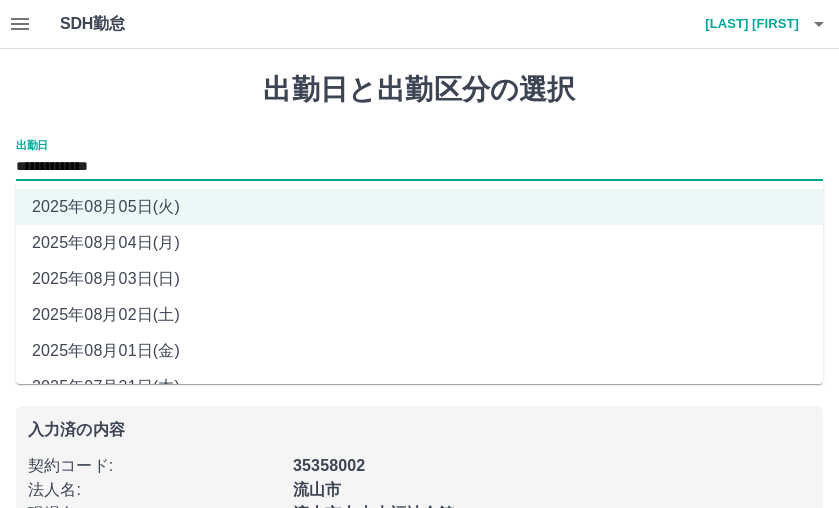 type on "**********" 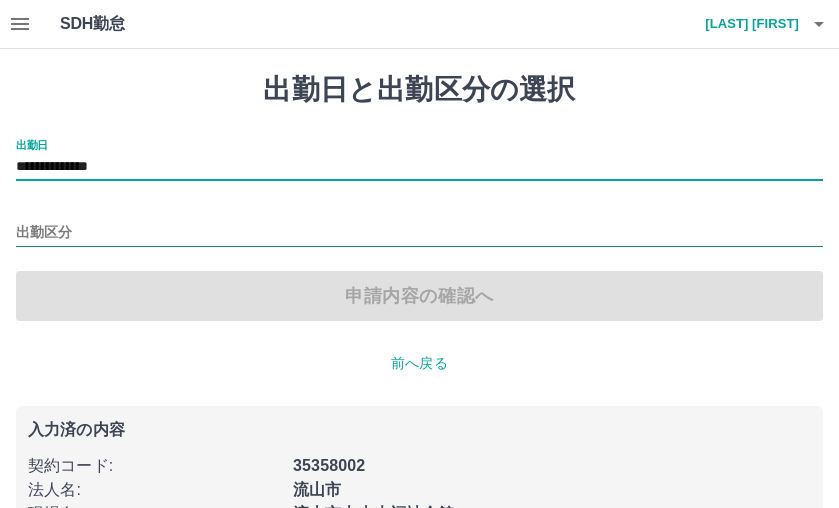 click on "出勤区分" at bounding box center (419, 233) 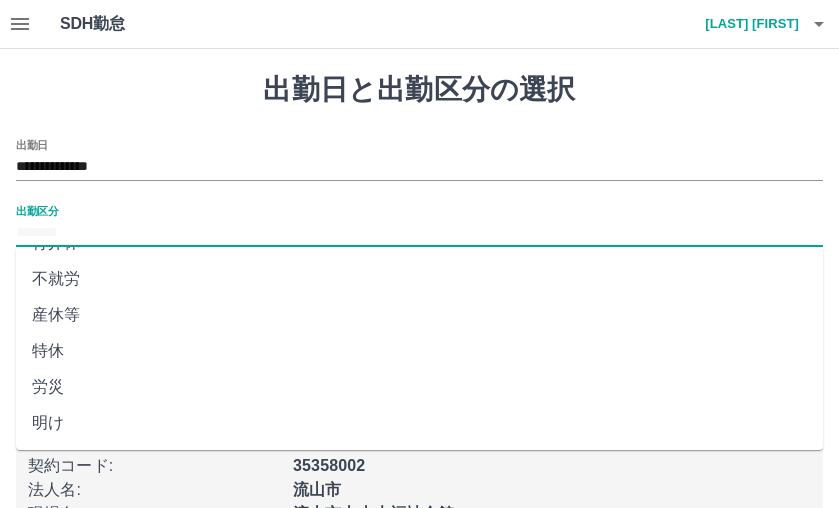 scroll, scrollTop: 461, scrollLeft: 0, axis: vertical 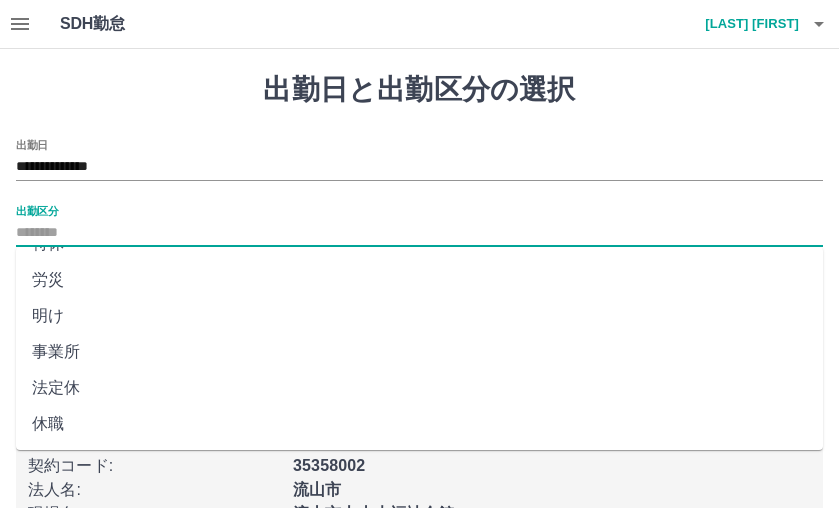 click on "法定休" at bounding box center [419, 388] 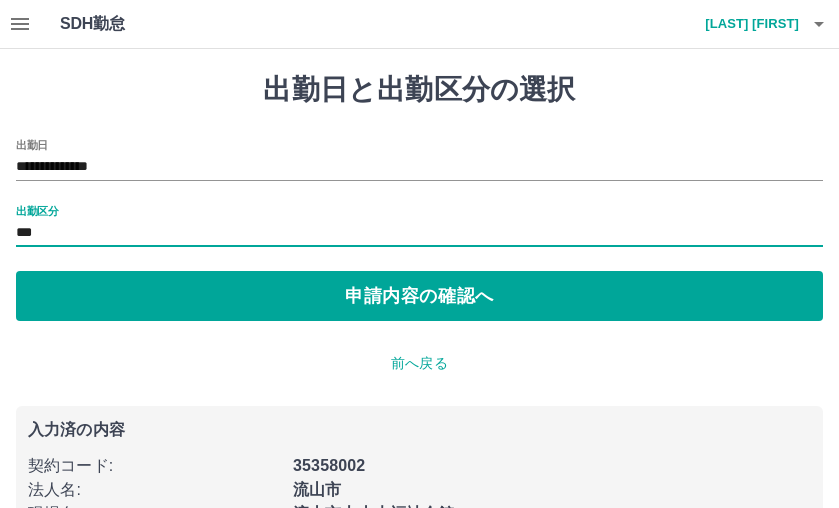 type on "***" 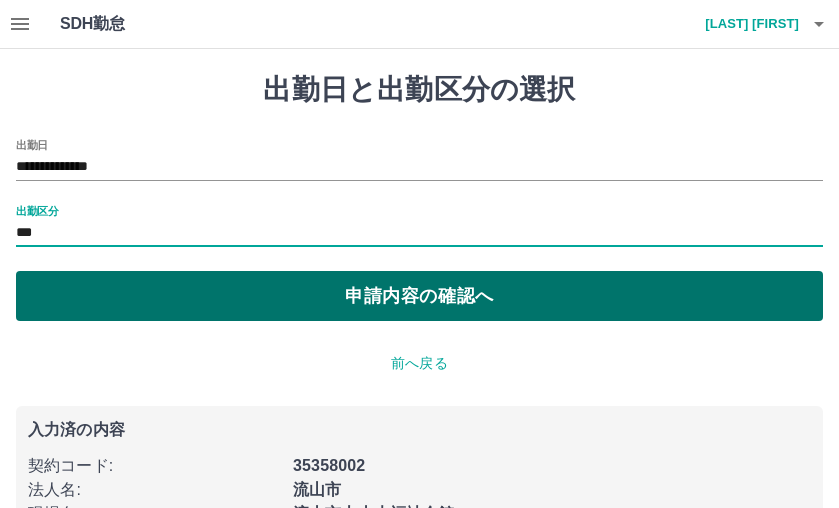 click on "申請内容の確認へ" at bounding box center (419, 296) 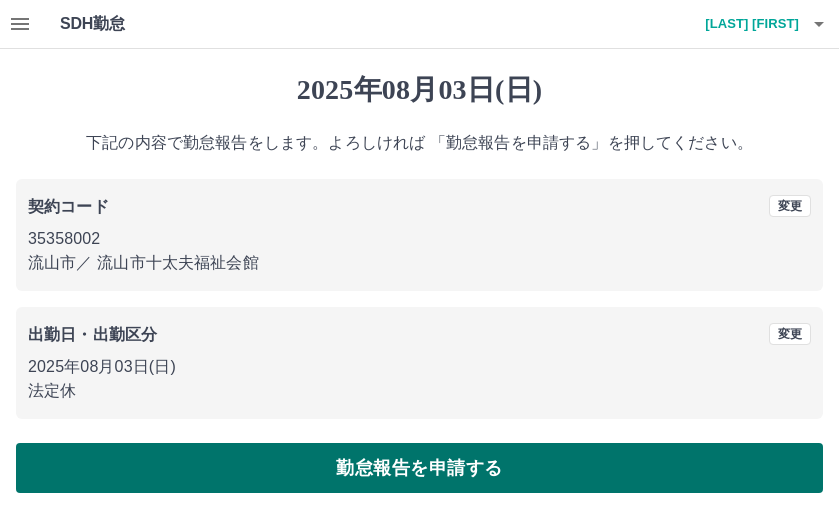 click on "勤怠報告を申請する" at bounding box center [419, 468] 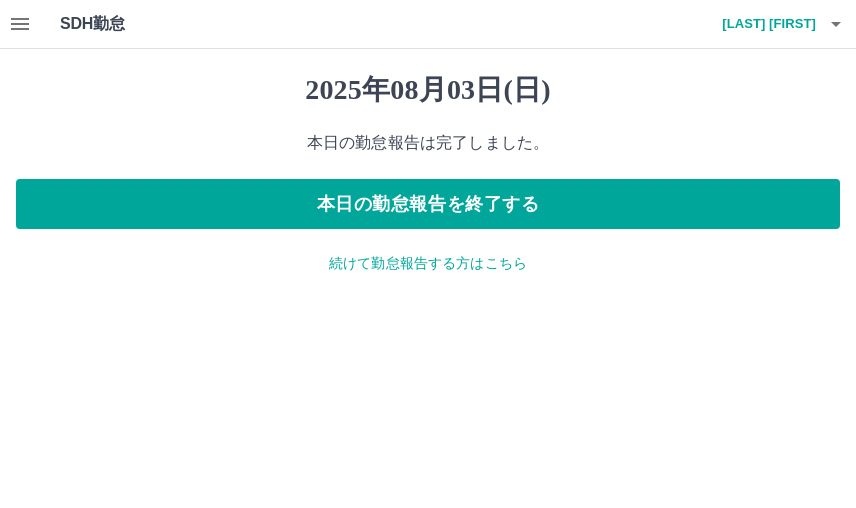 click on "続けて勤怠報告する方はこちら" at bounding box center (428, 263) 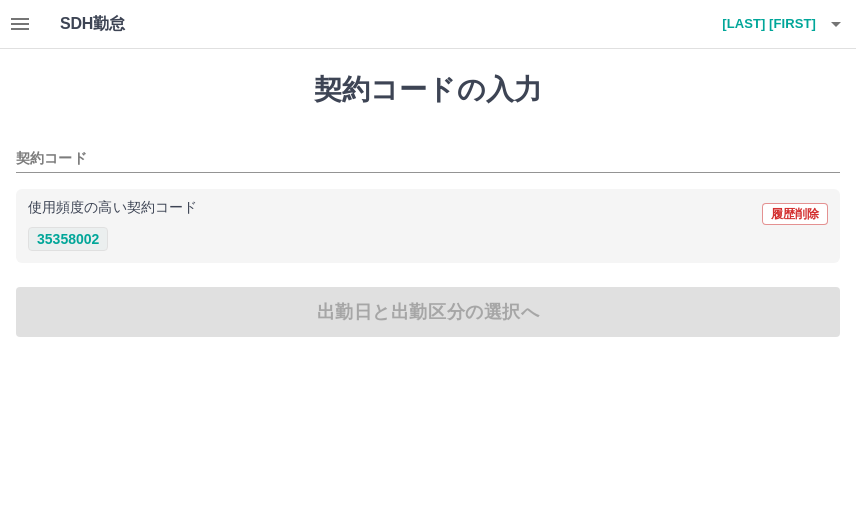click on "35358002" at bounding box center (68, 239) 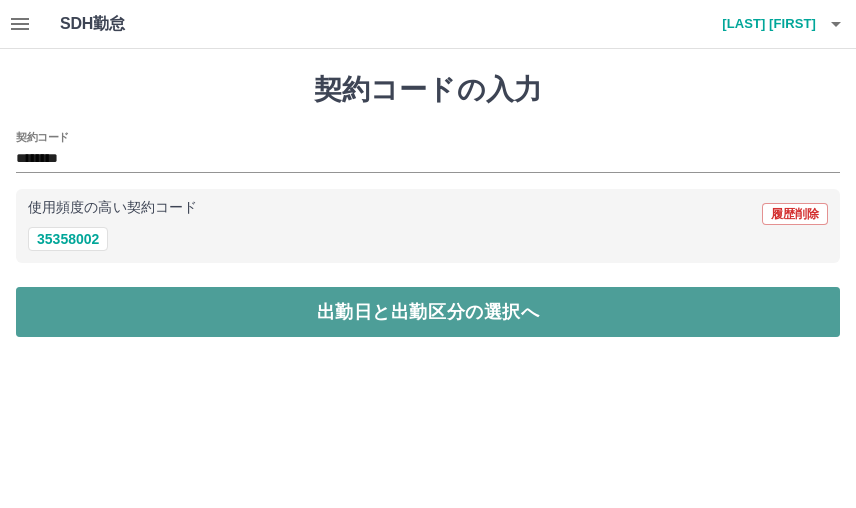 click on "出勤日と出勤区分の選択へ" at bounding box center [428, 312] 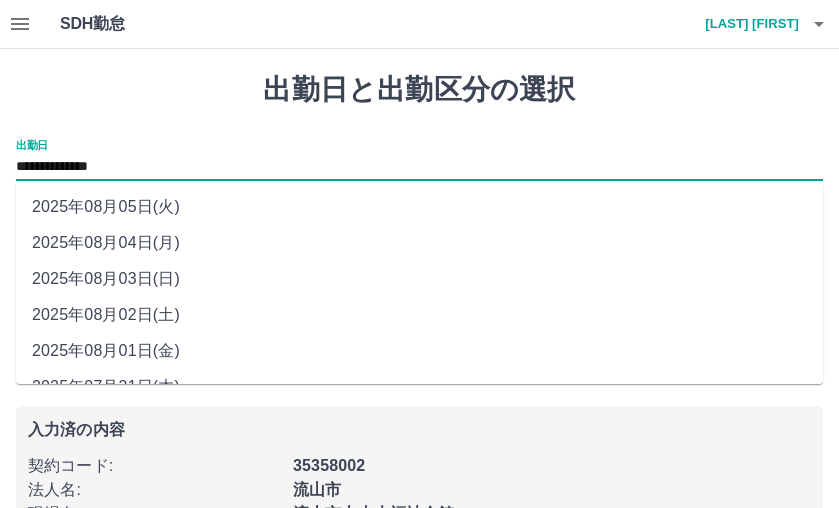 click on "**********" at bounding box center [419, 167] 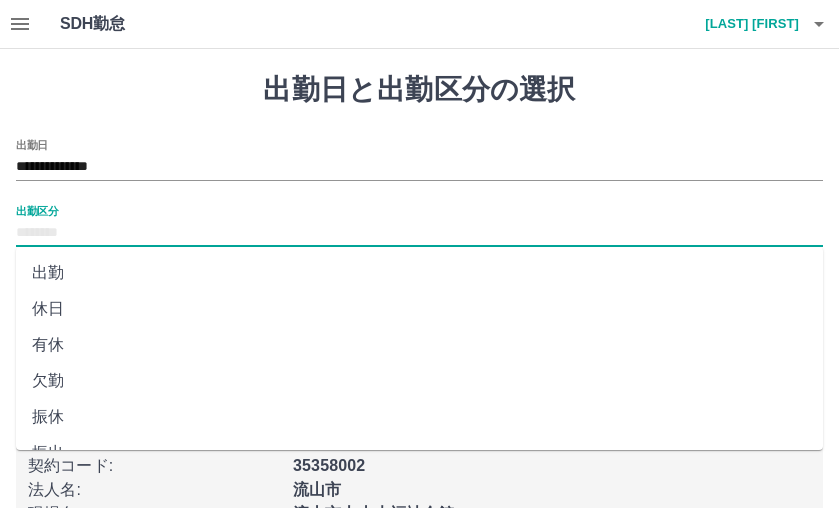 click on "出勤区分" at bounding box center (419, 233) 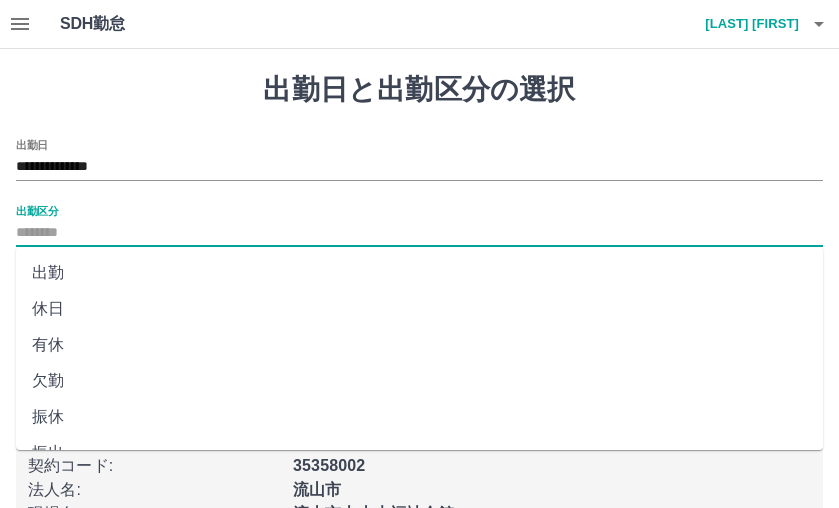 click on "休日" at bounding box center (419, 309) 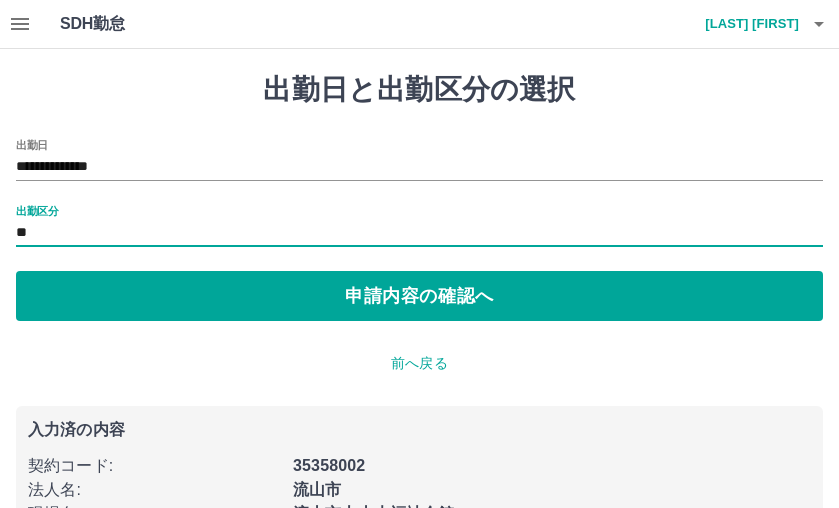 click on "申請内容の確認へ" at bounding box center [419, 296] 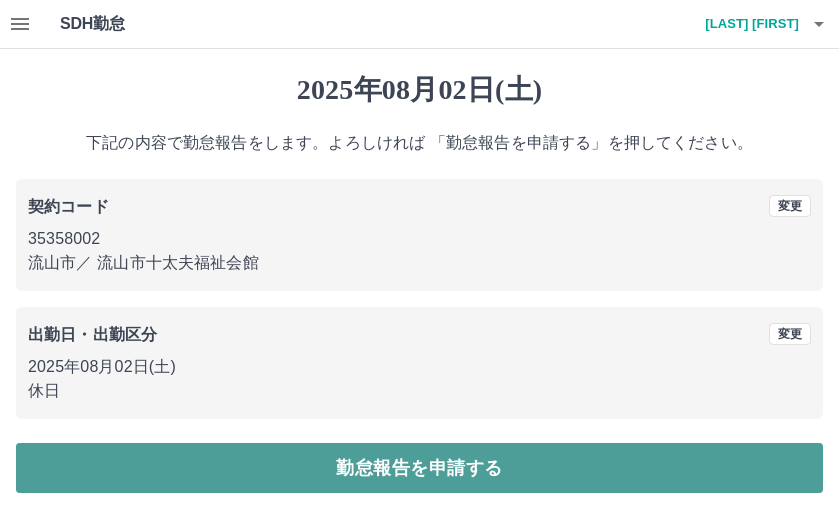click on "勤怠報告を申請する" at bounding box center [419, 468] 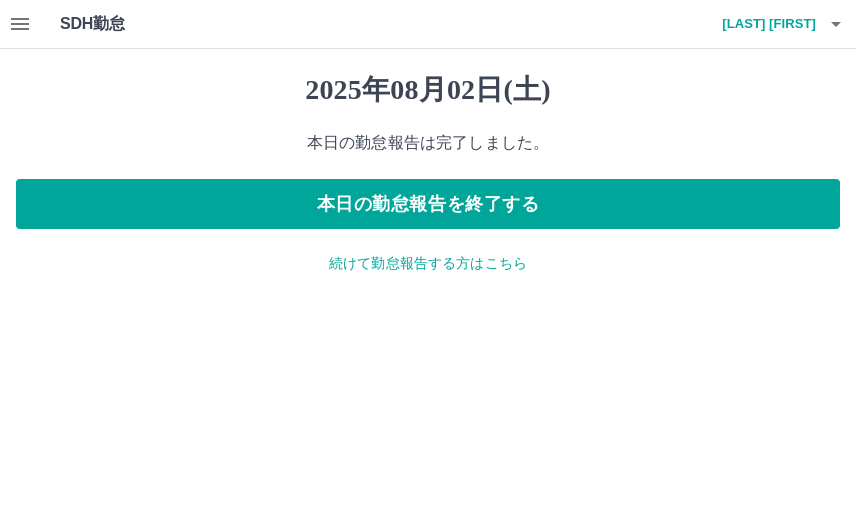 click 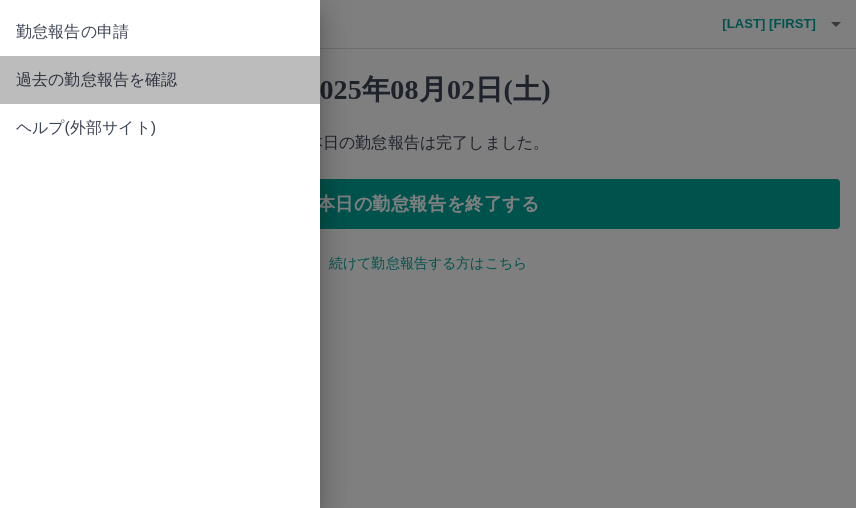 click on "過去の勤怠報告を確認" at bounding box center [160, 80] 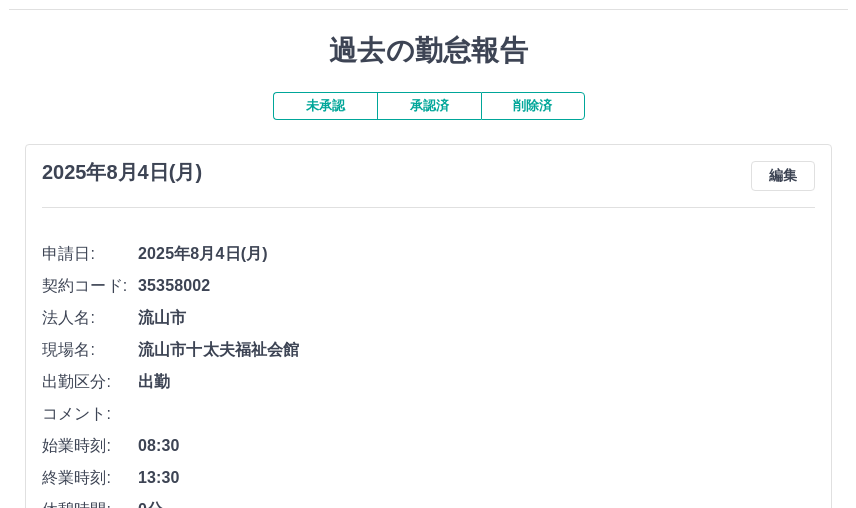 scroll, scrollTop: 0, scrollLeft: 0, axis: both 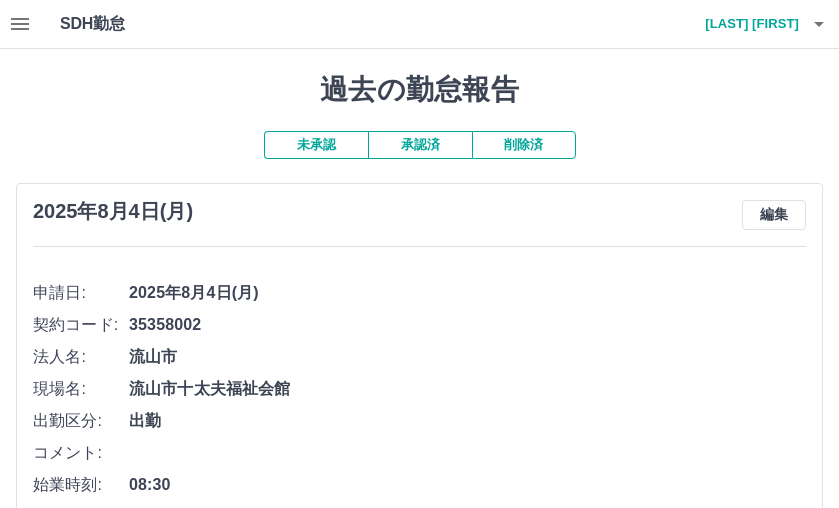 click 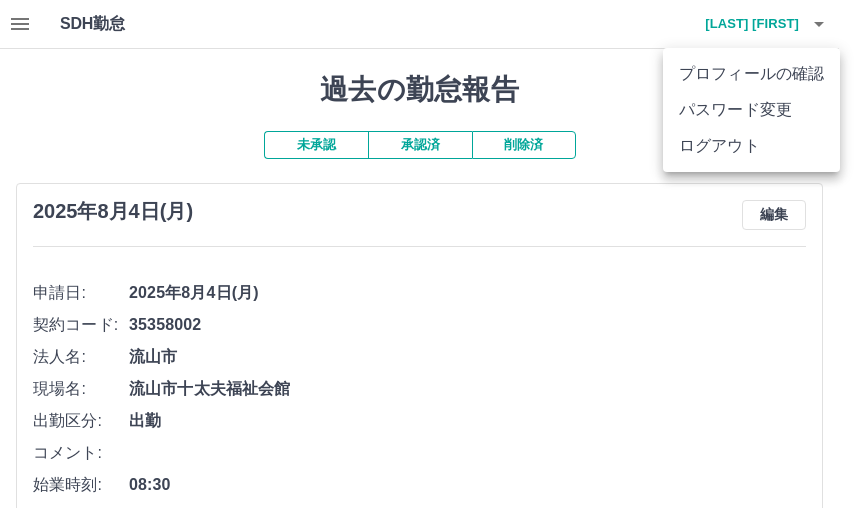 click on "ログアウト" at bounding box center [751, 146] 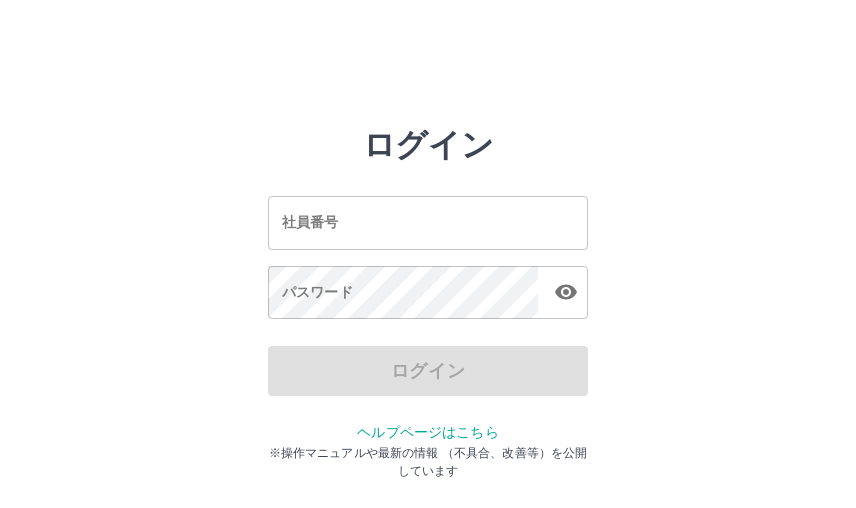 scroll, scrollTop: 0, scrollLeft: 0, axis: both 